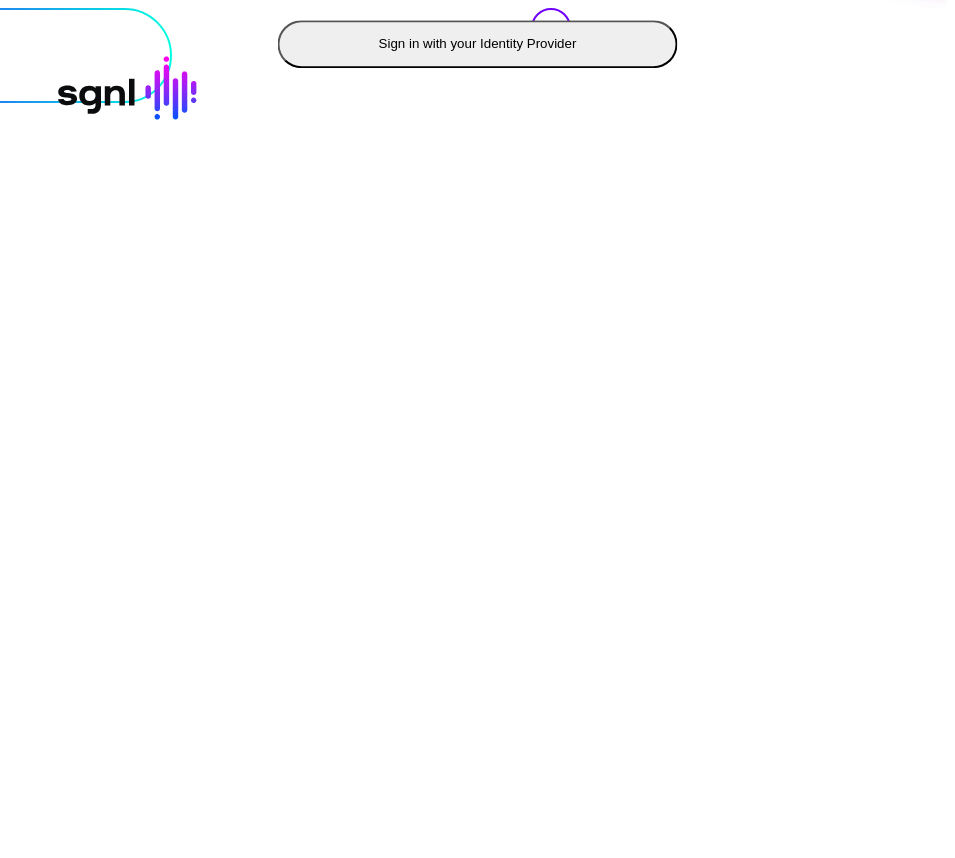 scroll, scrollTop: 0, scrollLeft: 0, axis: both 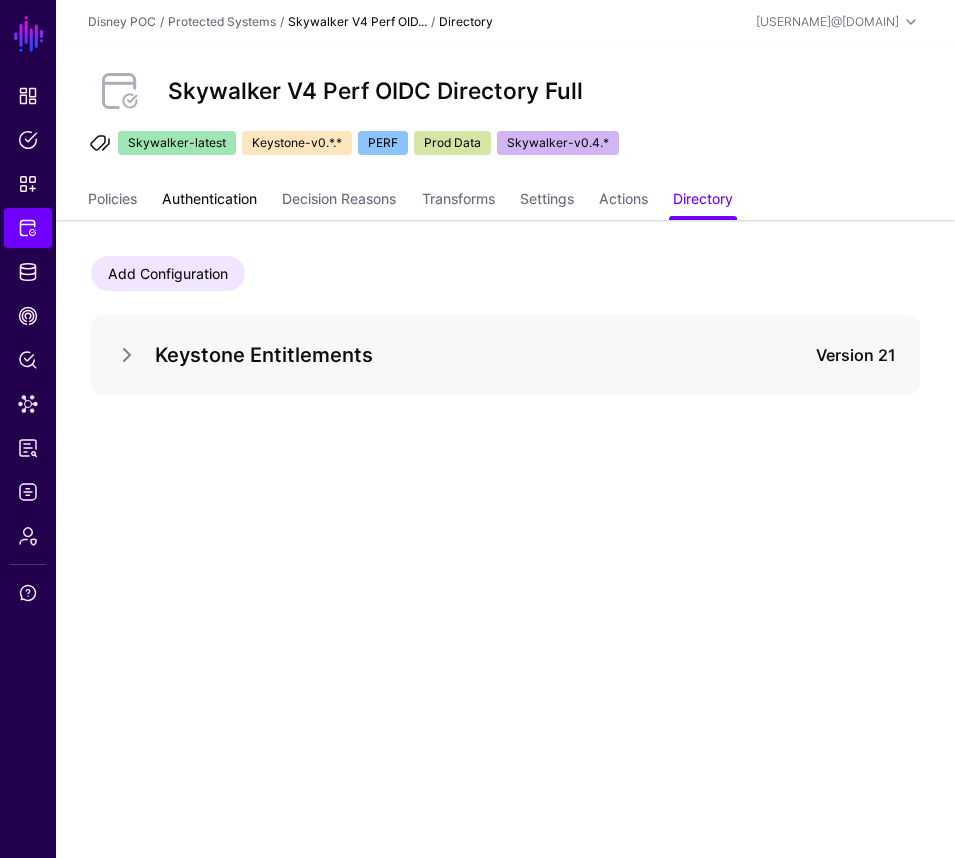 click on "Authentication" 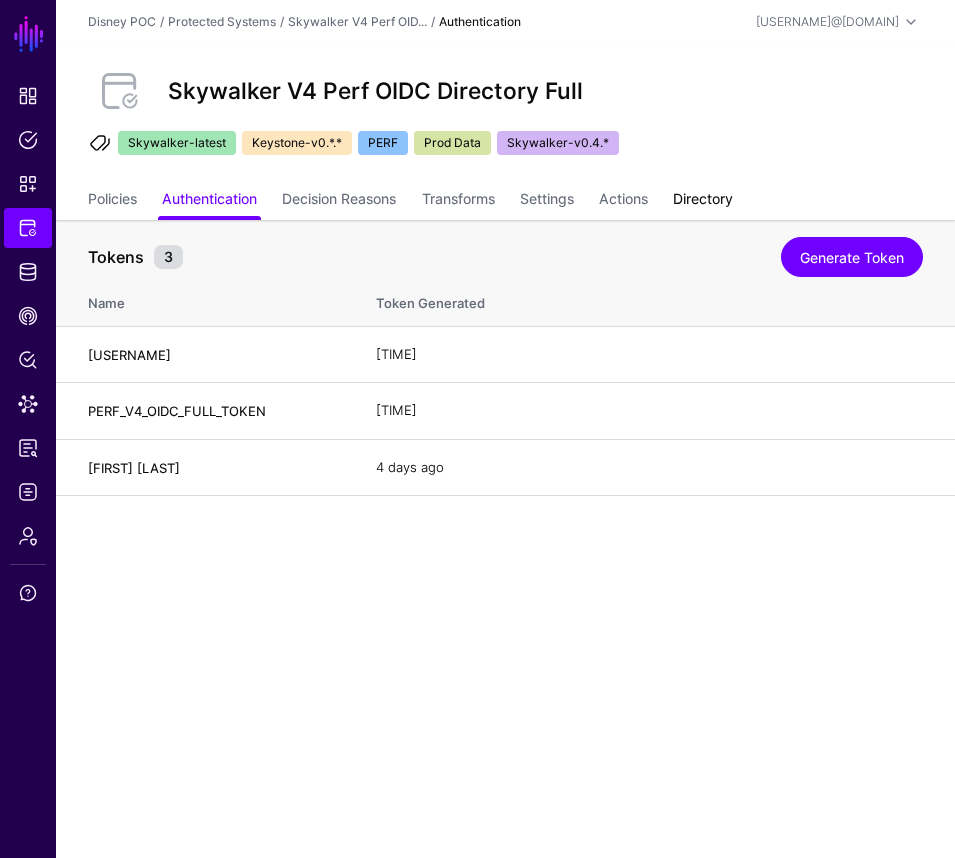 click on "Directory" 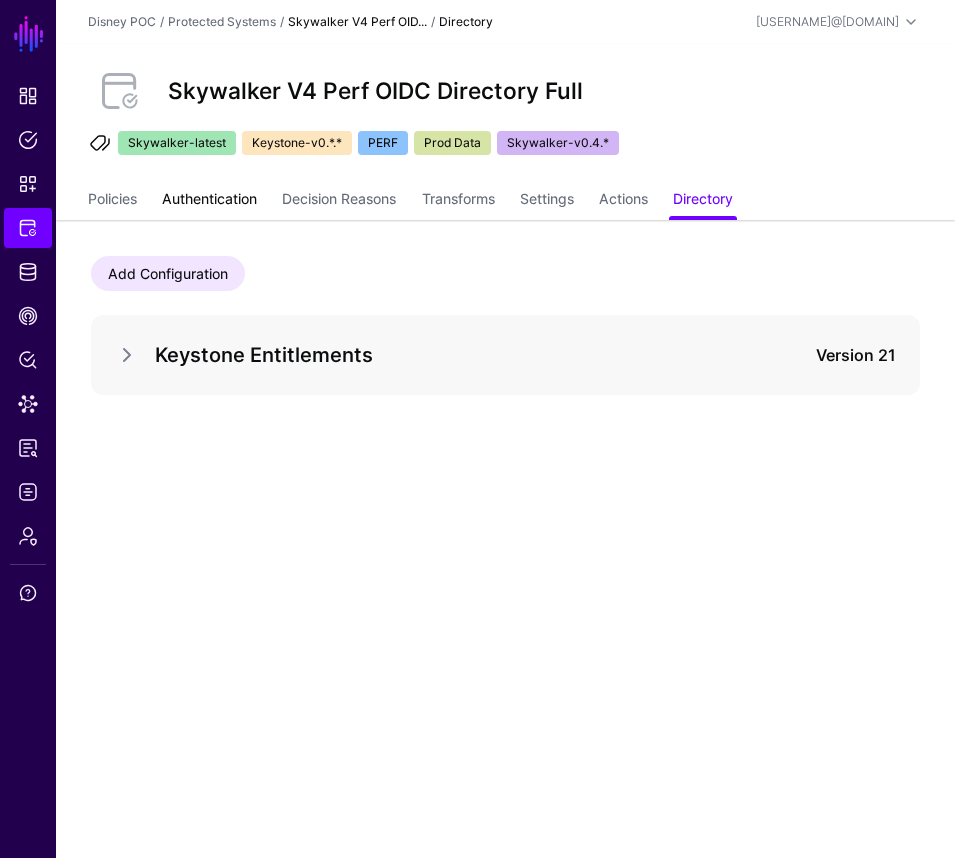 click on "Authentication" 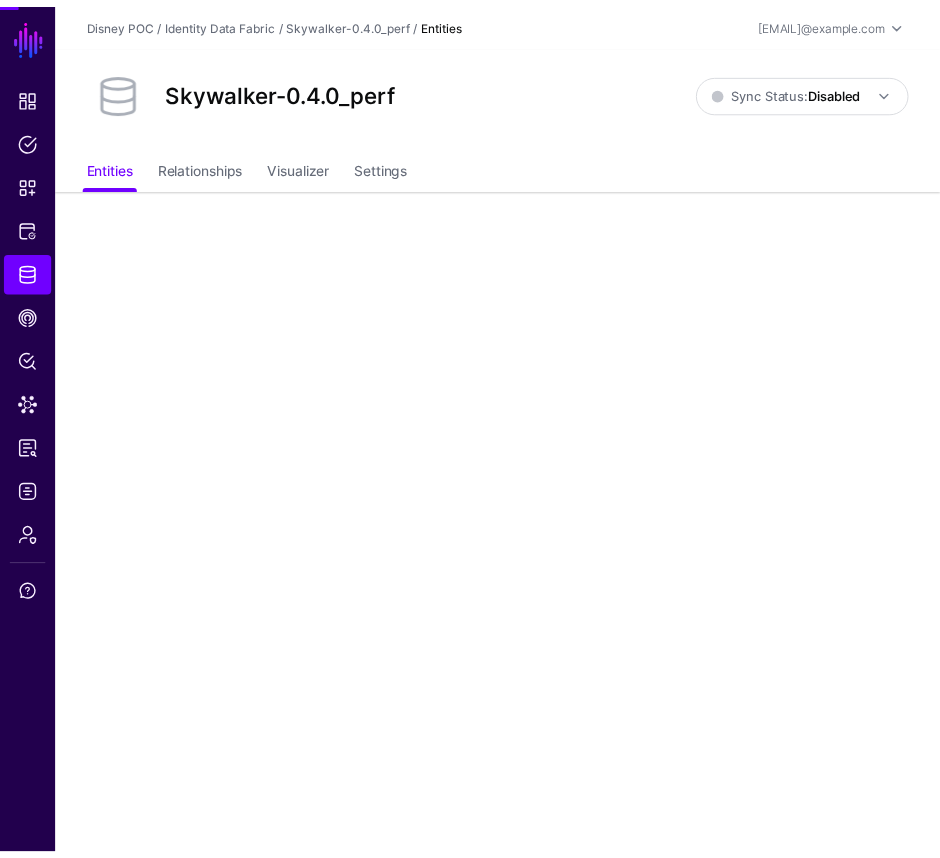 scroll, scrollTop: 0, scrollLeft: 0, axis: both 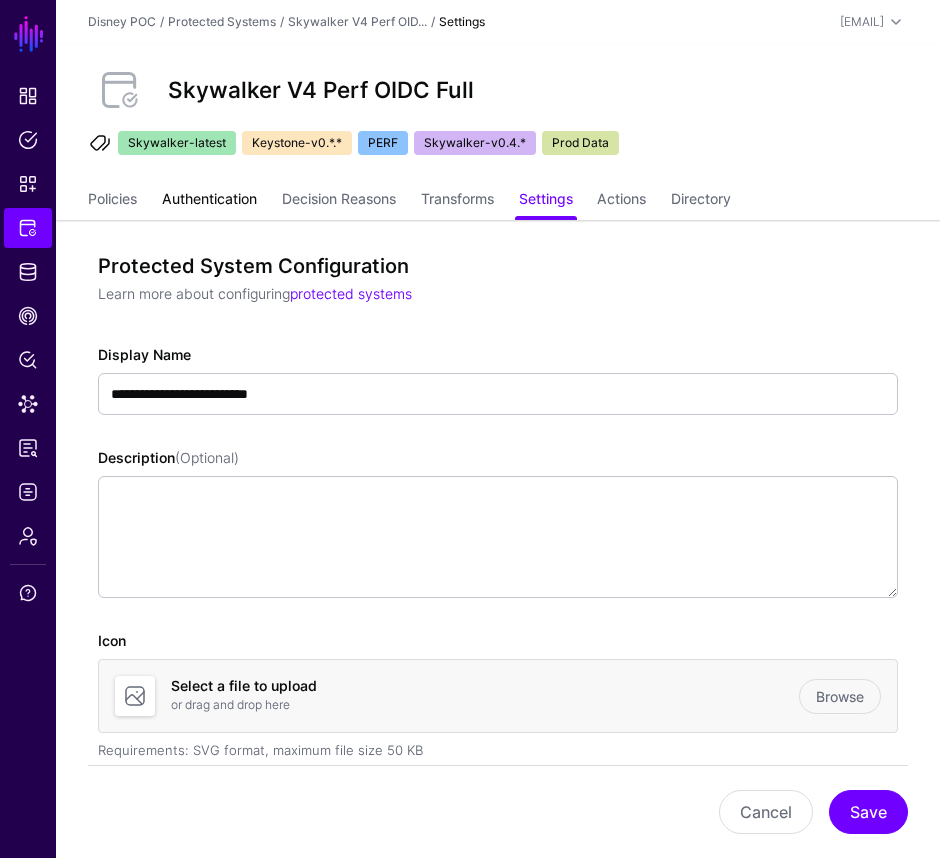 click on "Authentication" 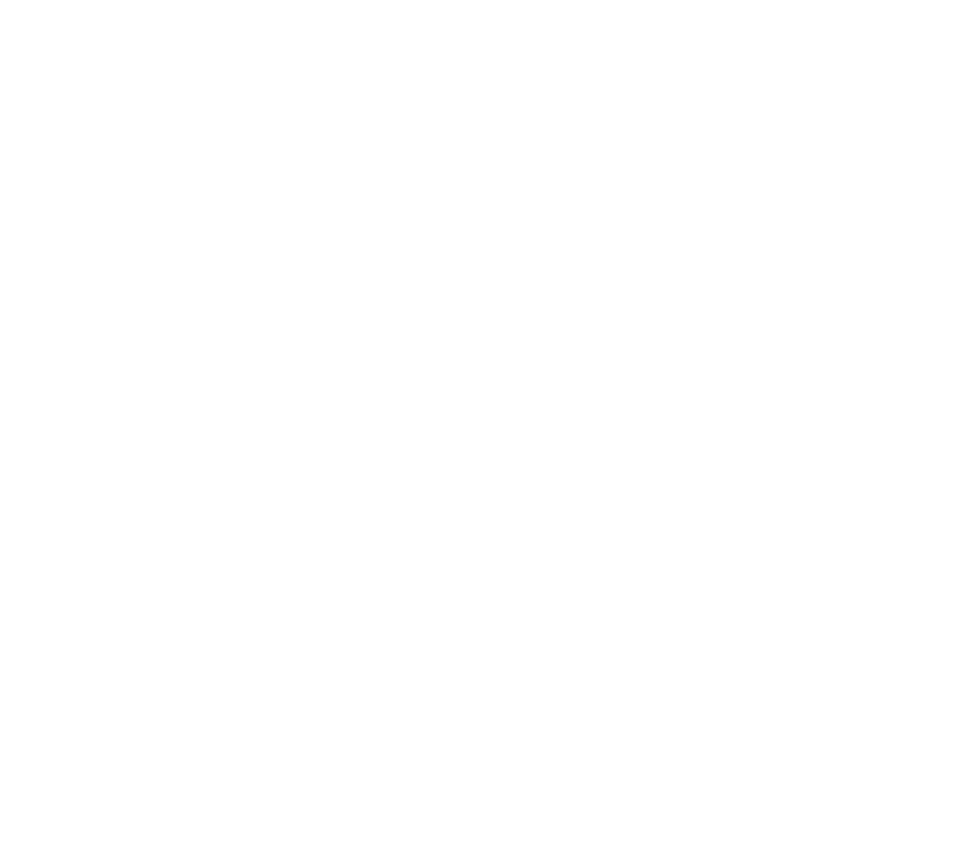 scroll, scrollTop: 0, scrollLeft: 0, axis: both 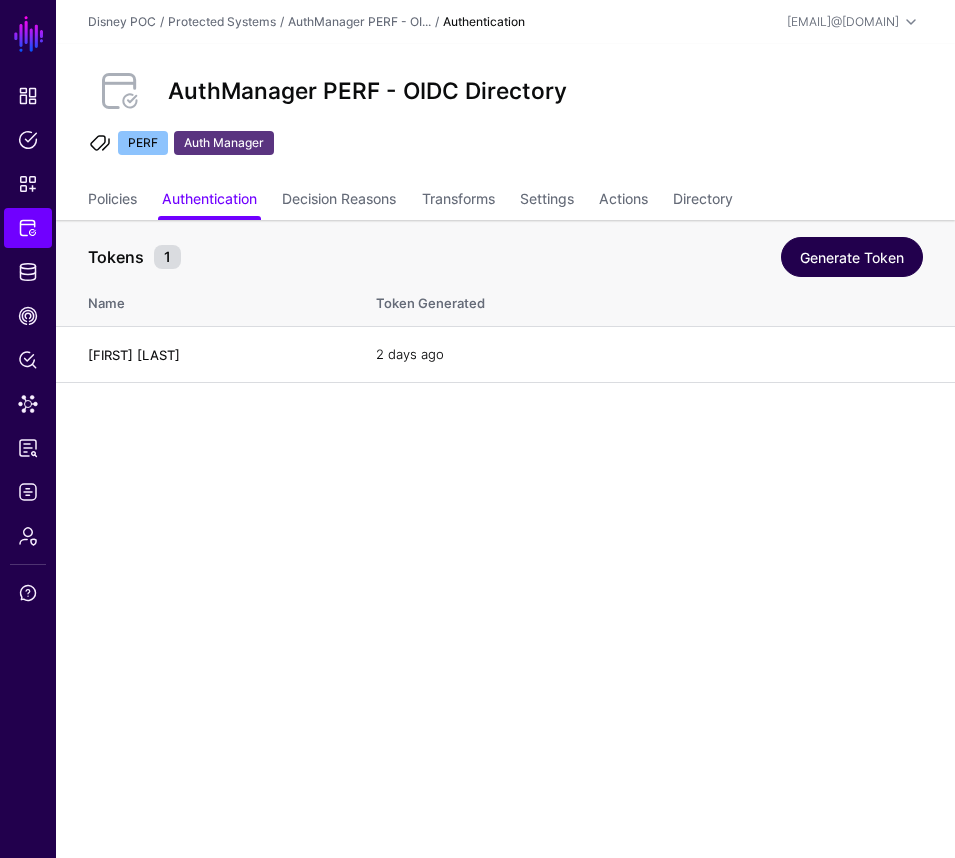 click on "Generate Token" 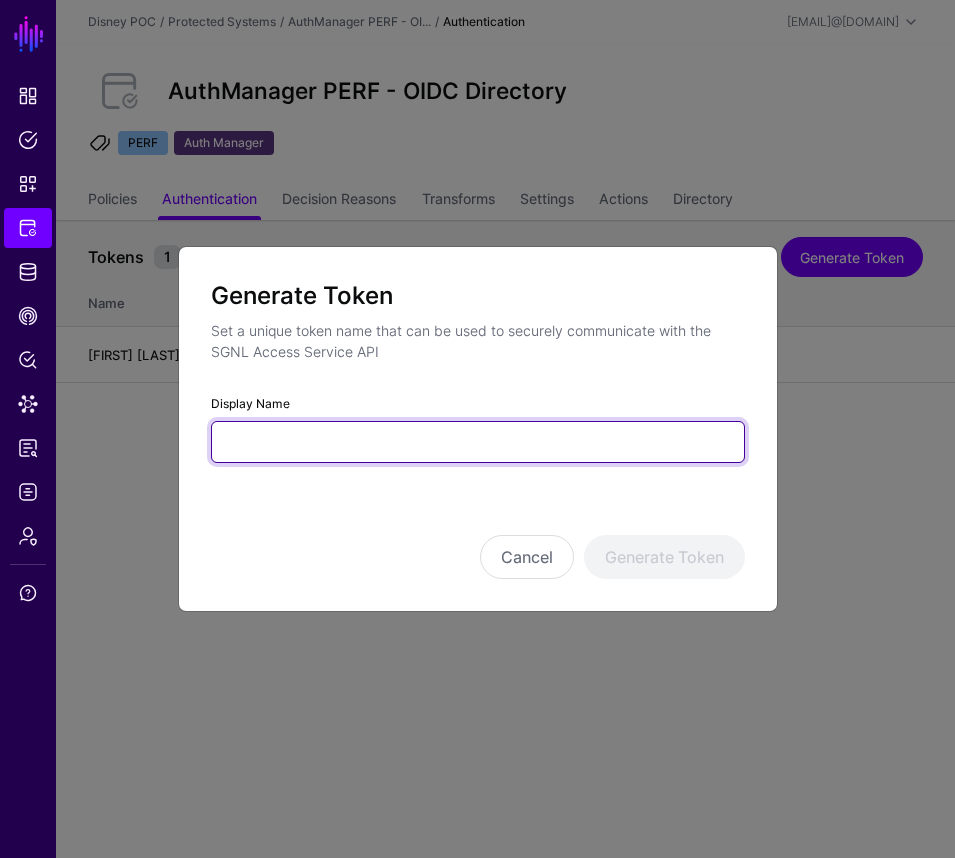 click on "Display Name" at bounding box center [478, 442] 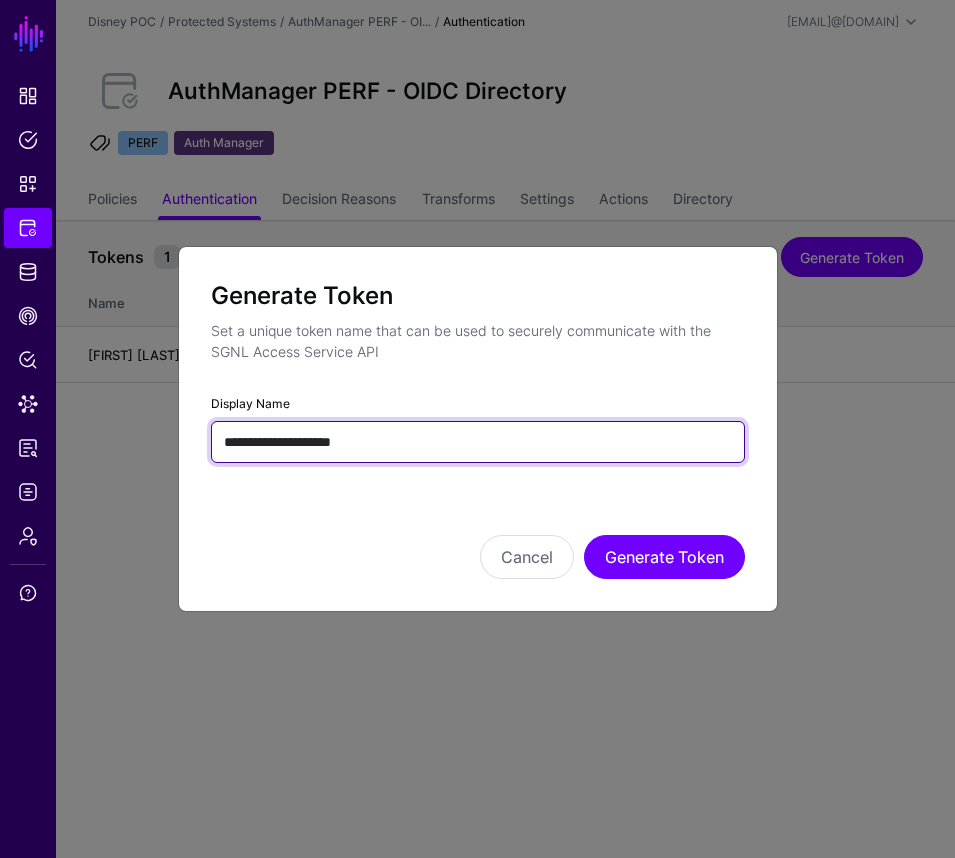 drag, startPoint x: 426, startPoint y: 446, endPoint x: 217, endPoint y: 446, distance: 209 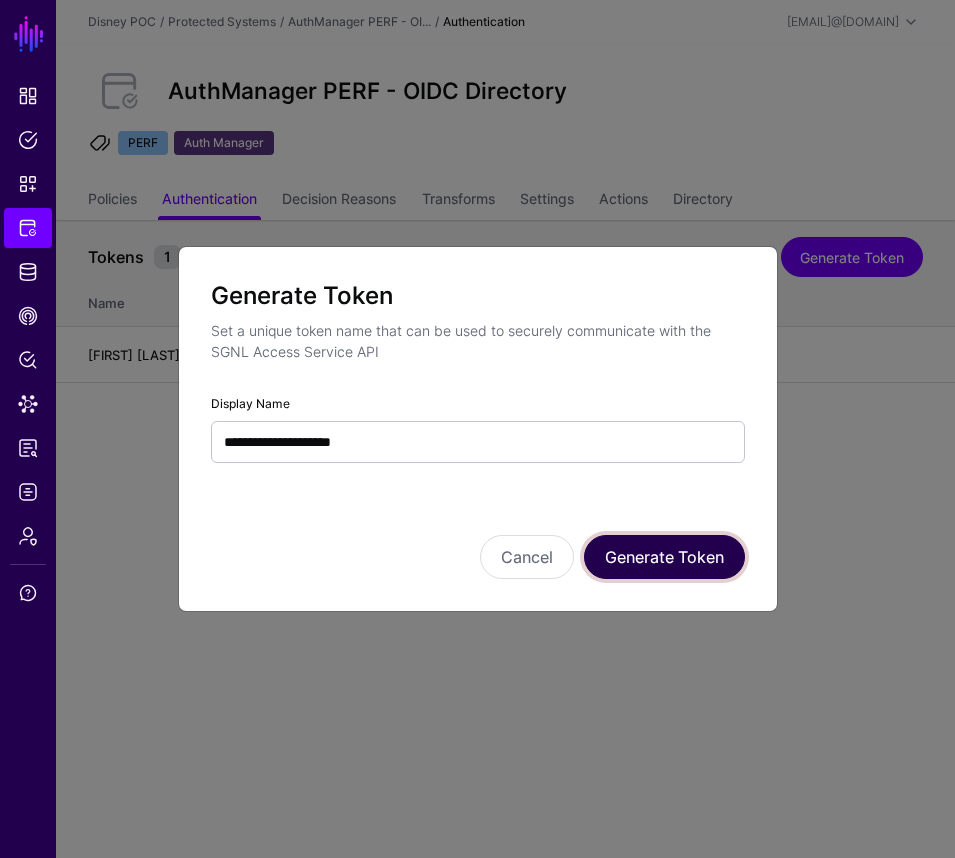 click on "Generate Token" 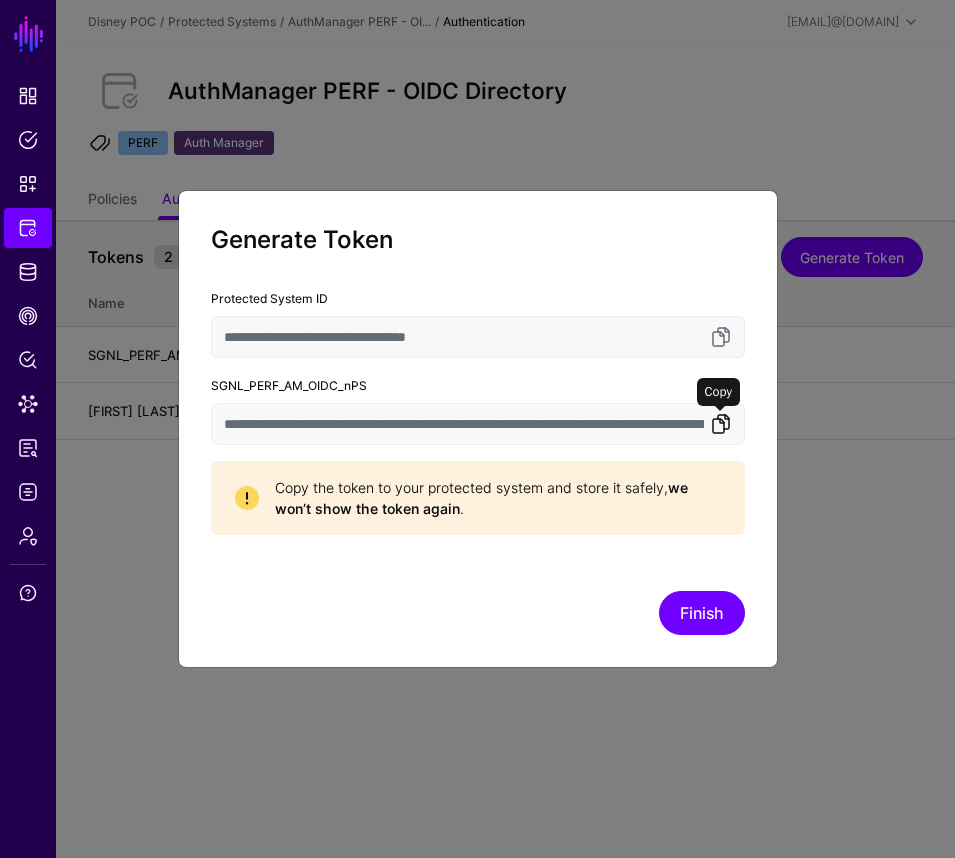 click at bounding box center [721, 424] 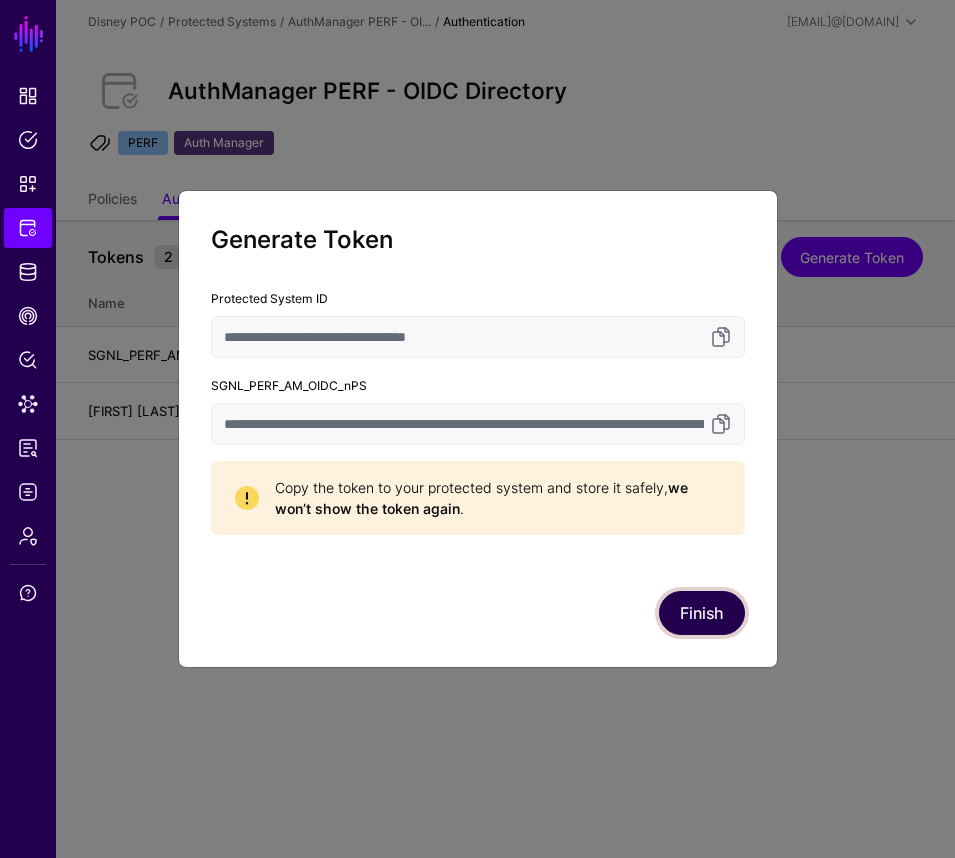 click on "Finish" 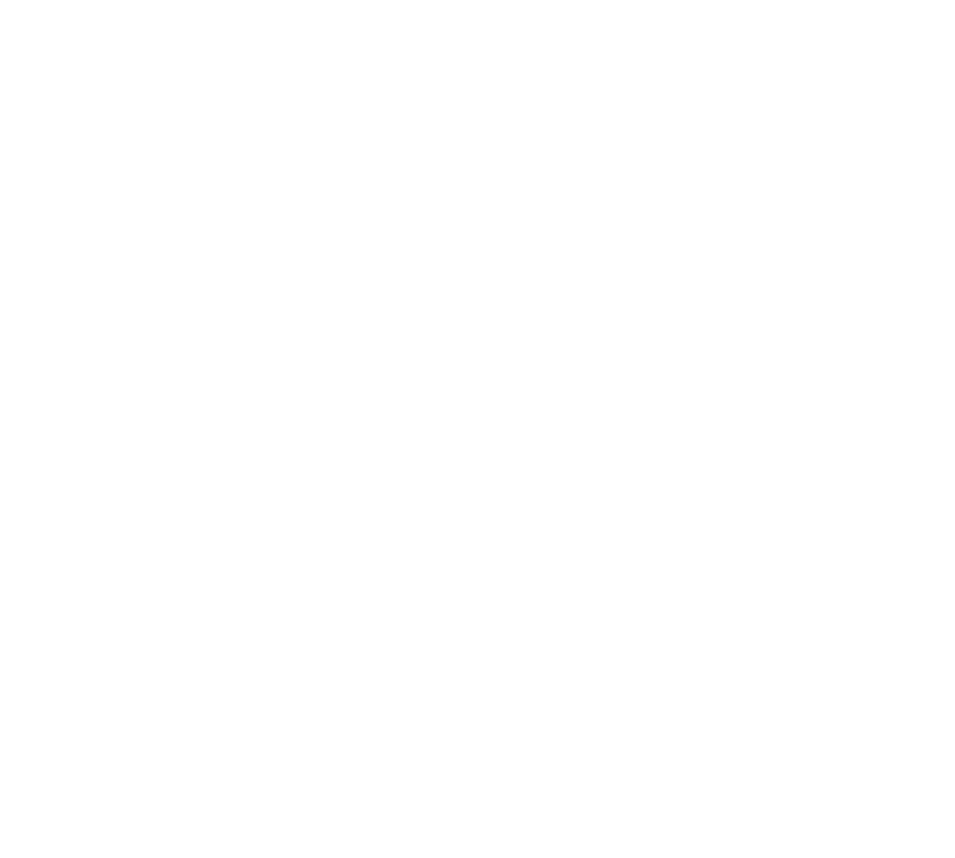 scroll, scrollTop: 0, scrollLeft: 0, axis: both 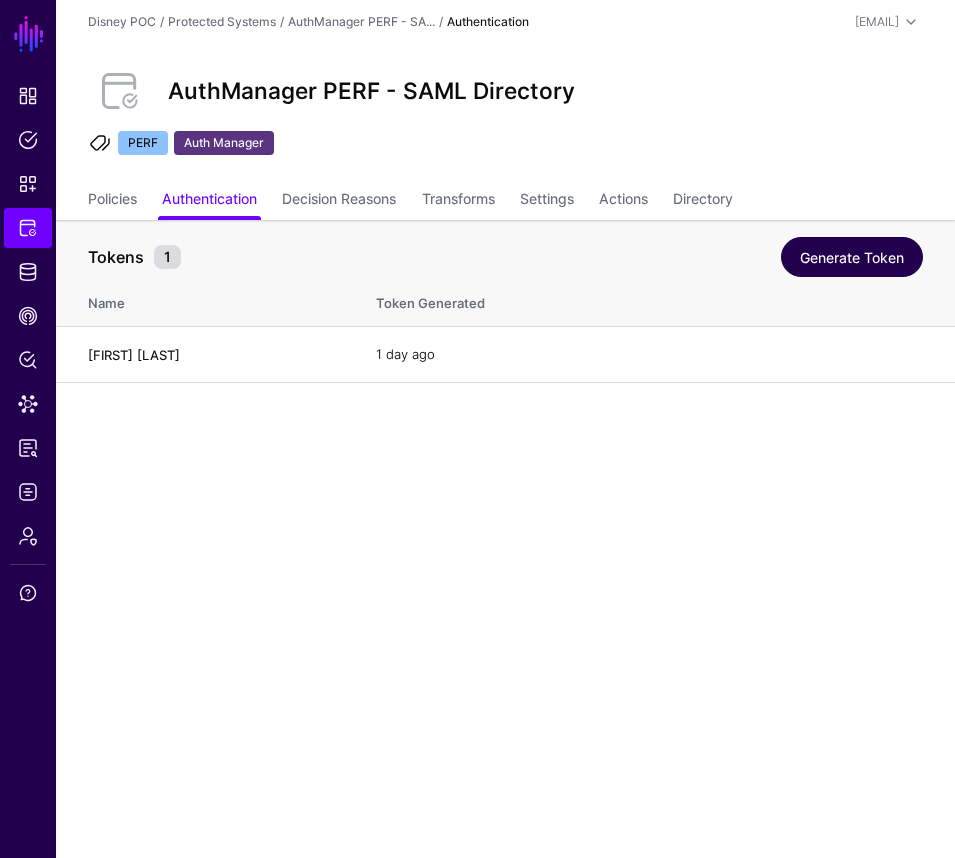 click on "Generate Token" 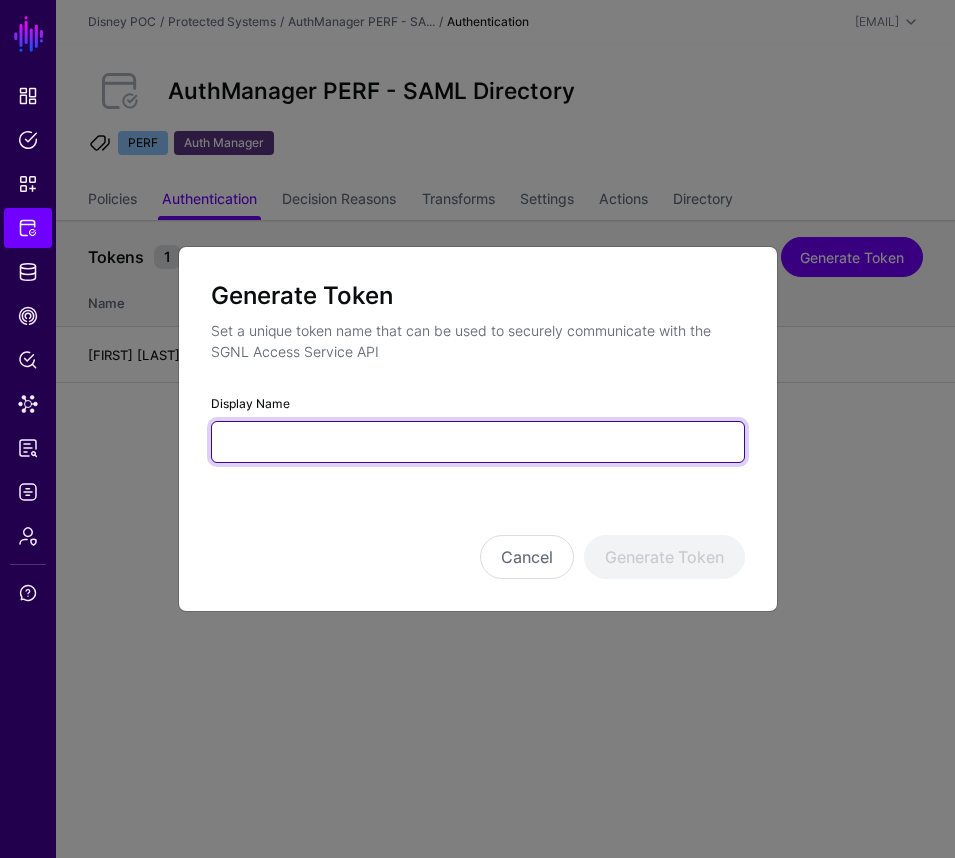 click on "Display Name" at bounding box center (478, 442) 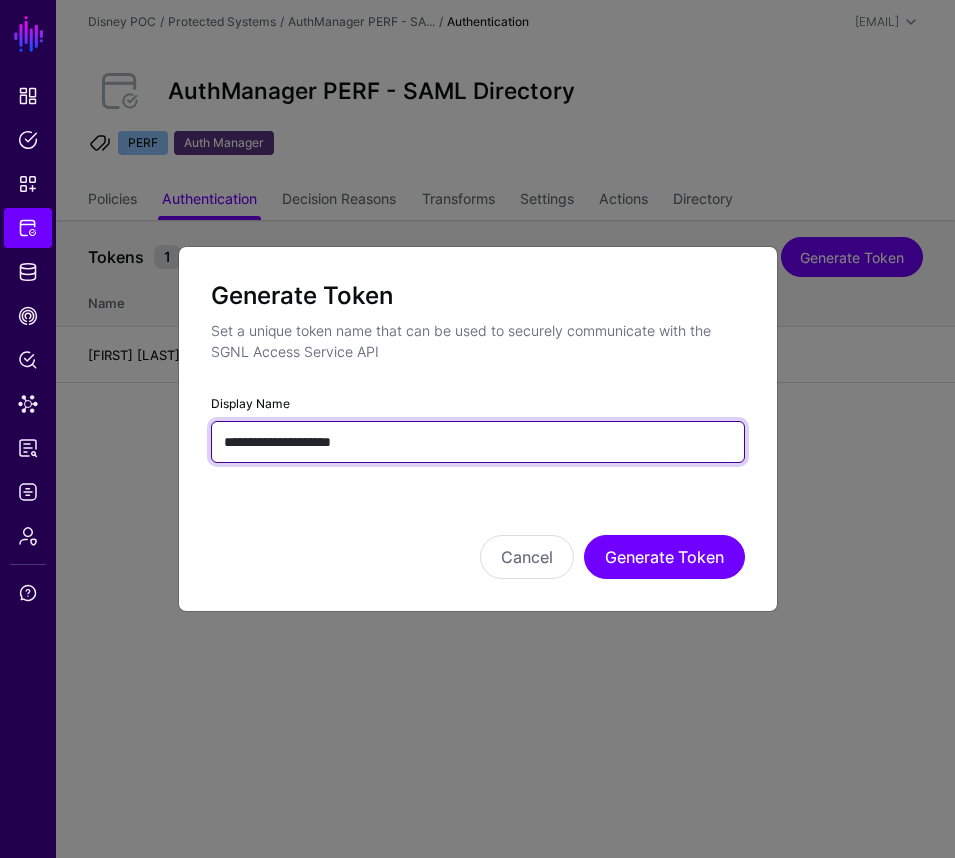 drag, startPoint x: 409, startPoint y: 442, endPoint x: 206, endPoint y: 442, distance: 203 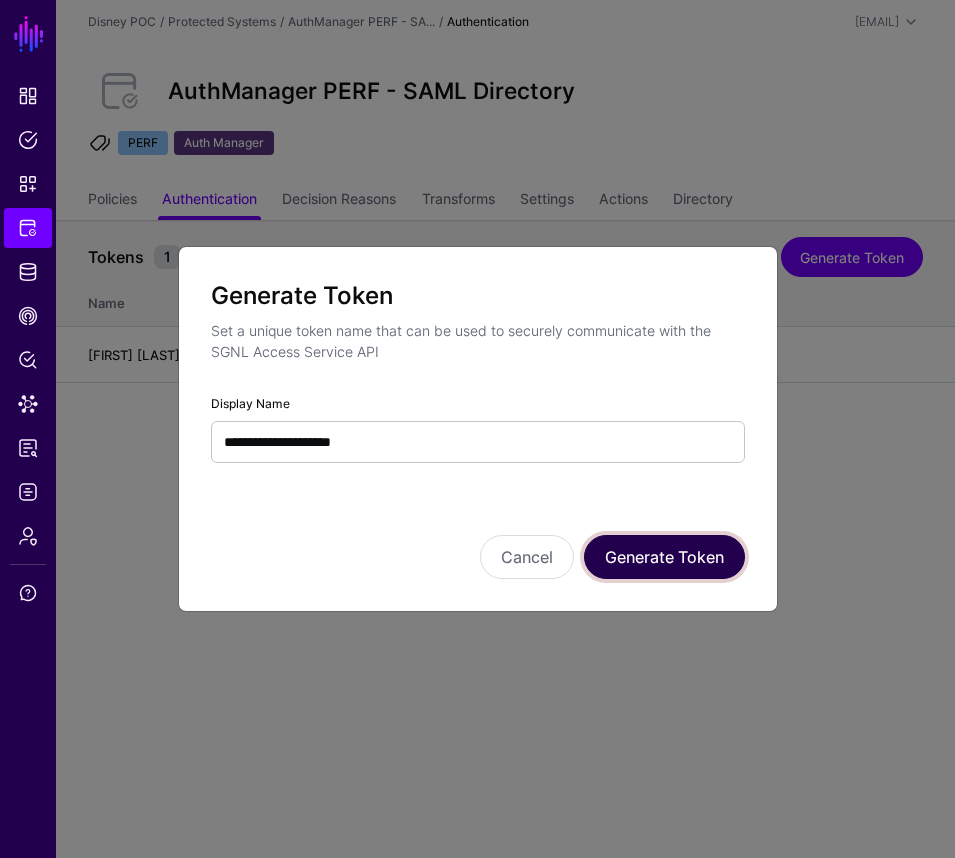 click on "Generate Token" 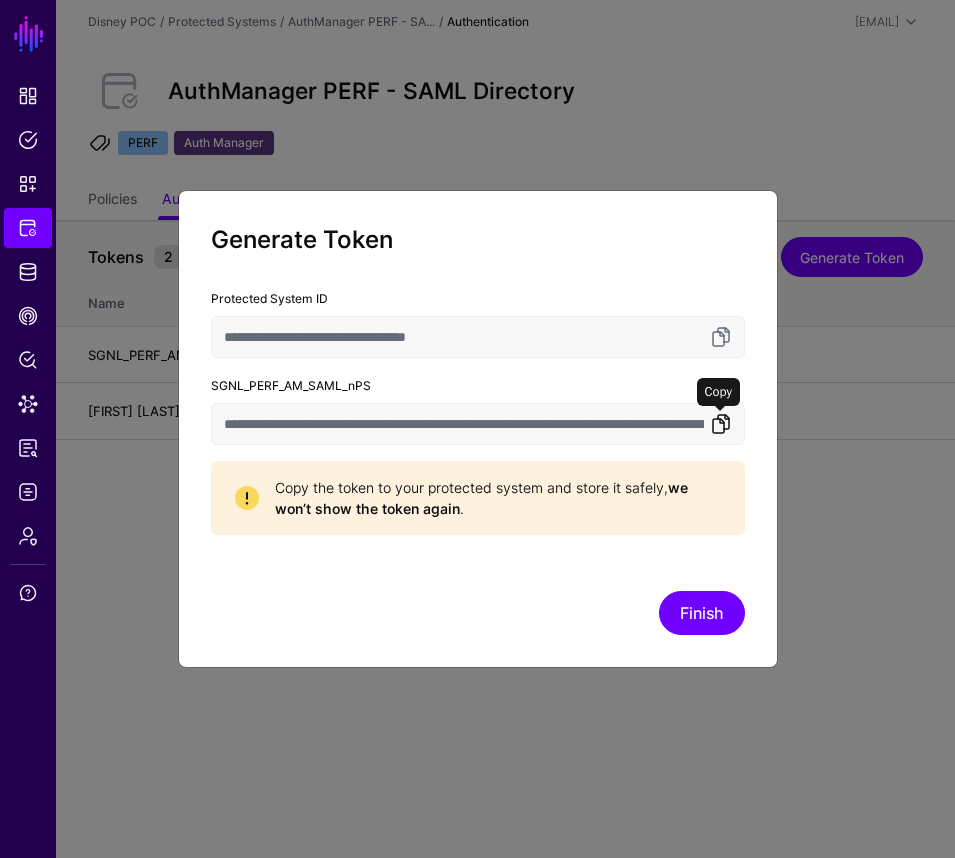 click at bounding box center [721, 424] 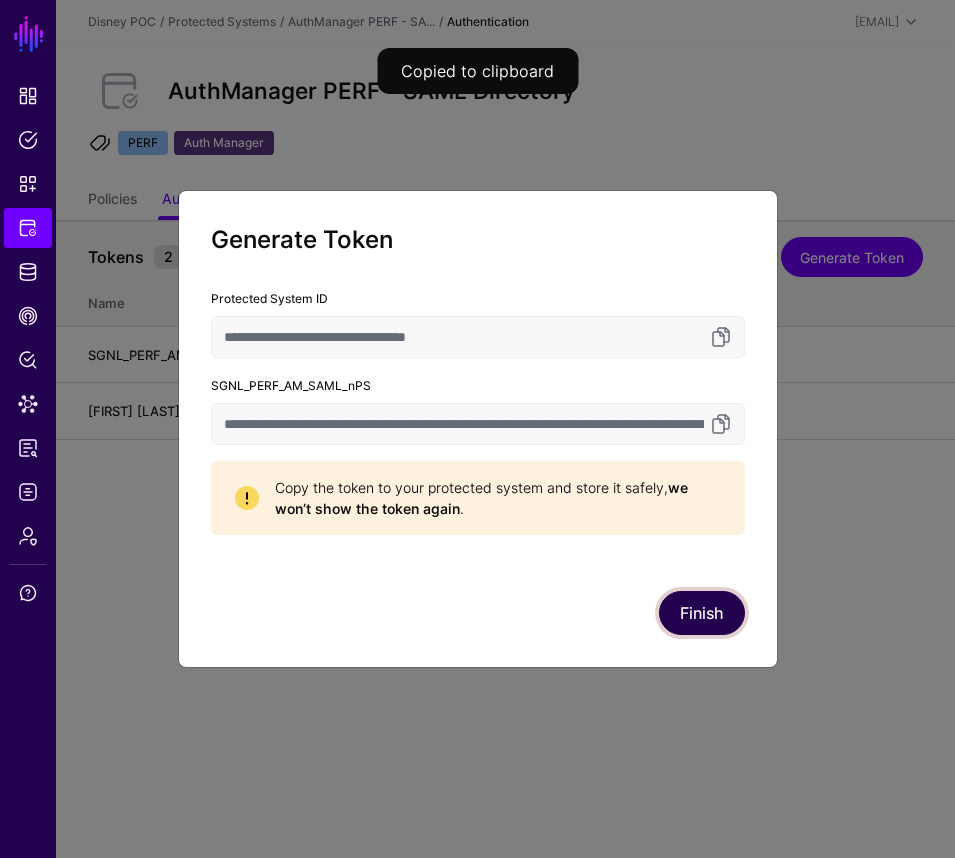 click on "Finish" 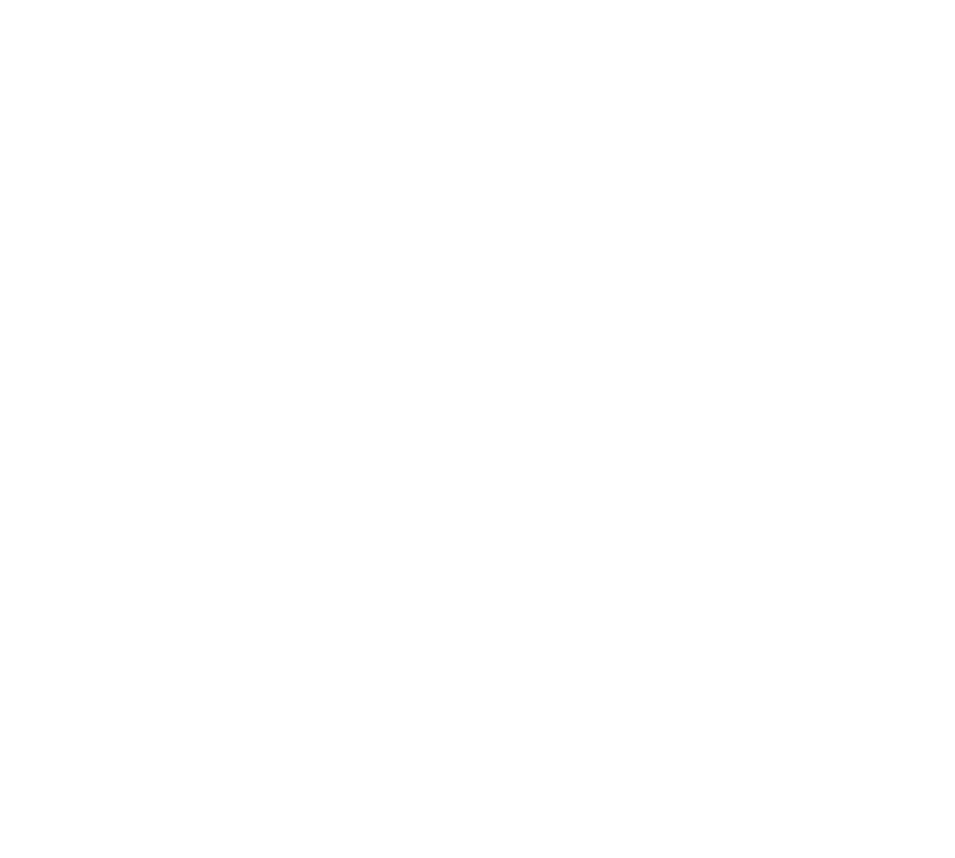 scroll, scrollTop: 0, scrollLeft: 0, axis: both 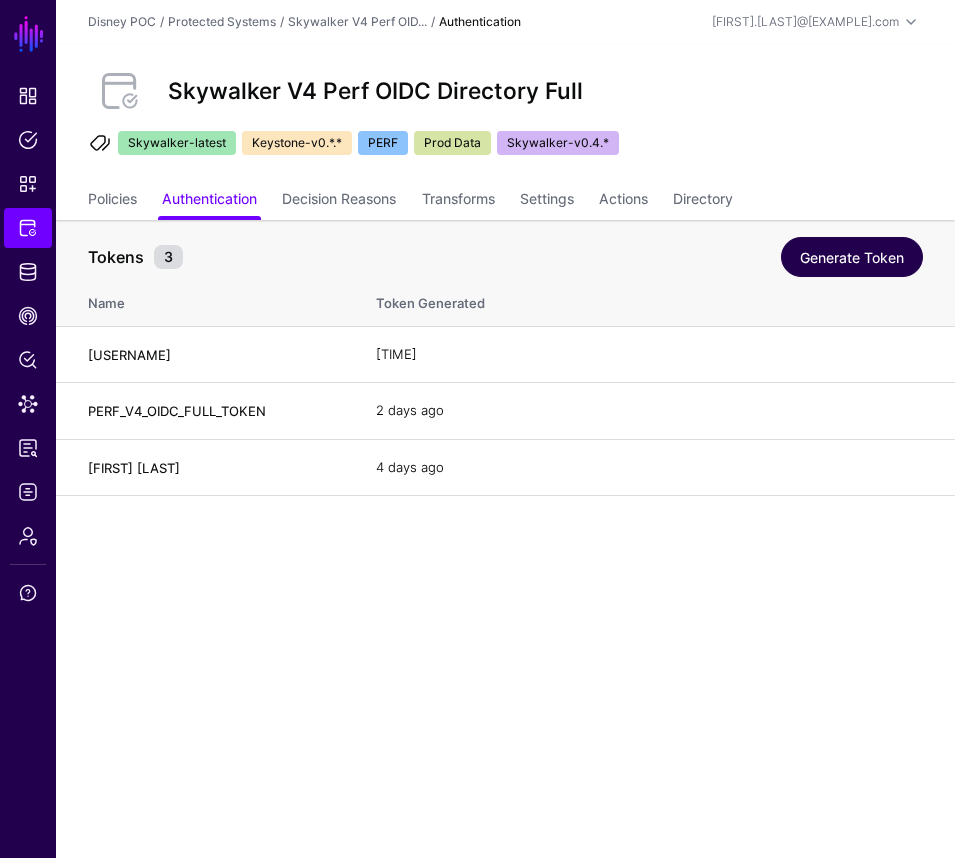 click on "Generate Token" 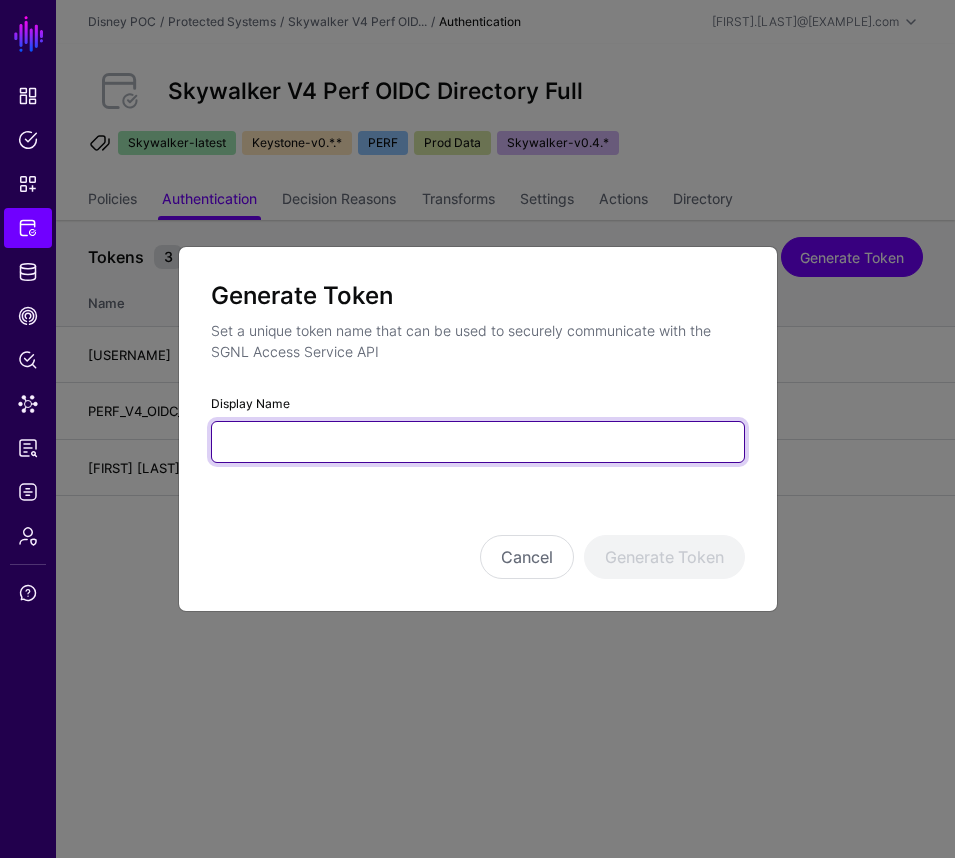 click on "Display Name" at bounding box center (478, 442) 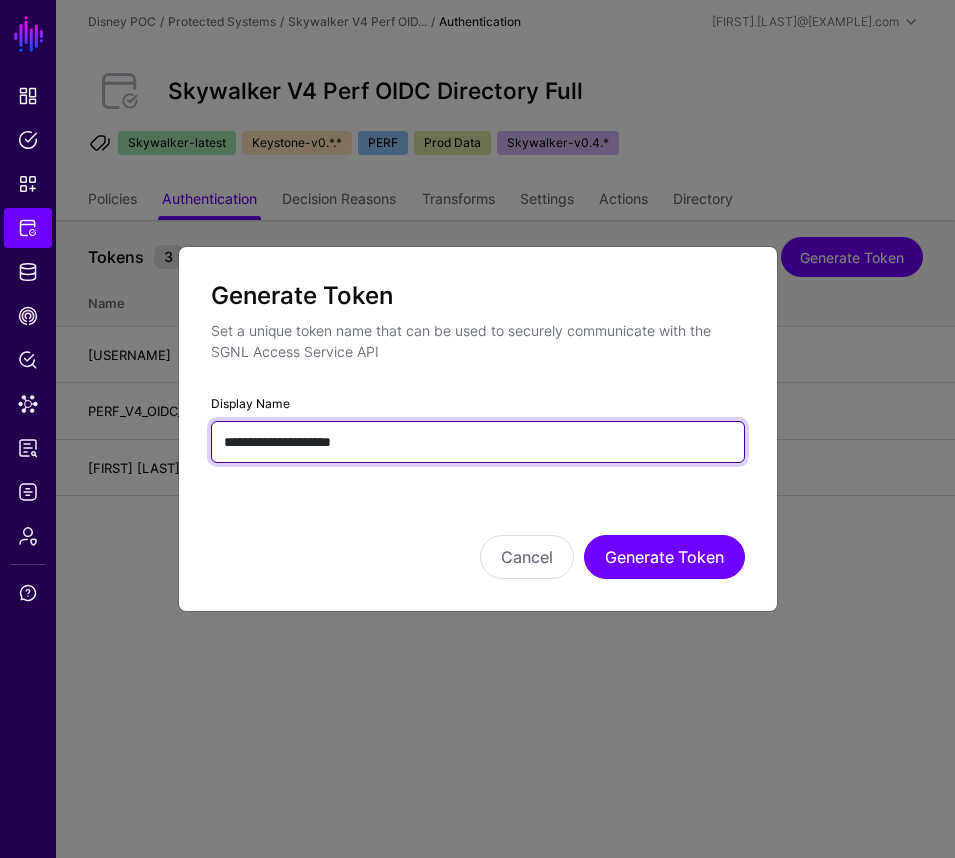 drag, startPoint x: 398, startPoint y: 435, endPoint x: 401, endPoint y: 448, distance: 13.341664 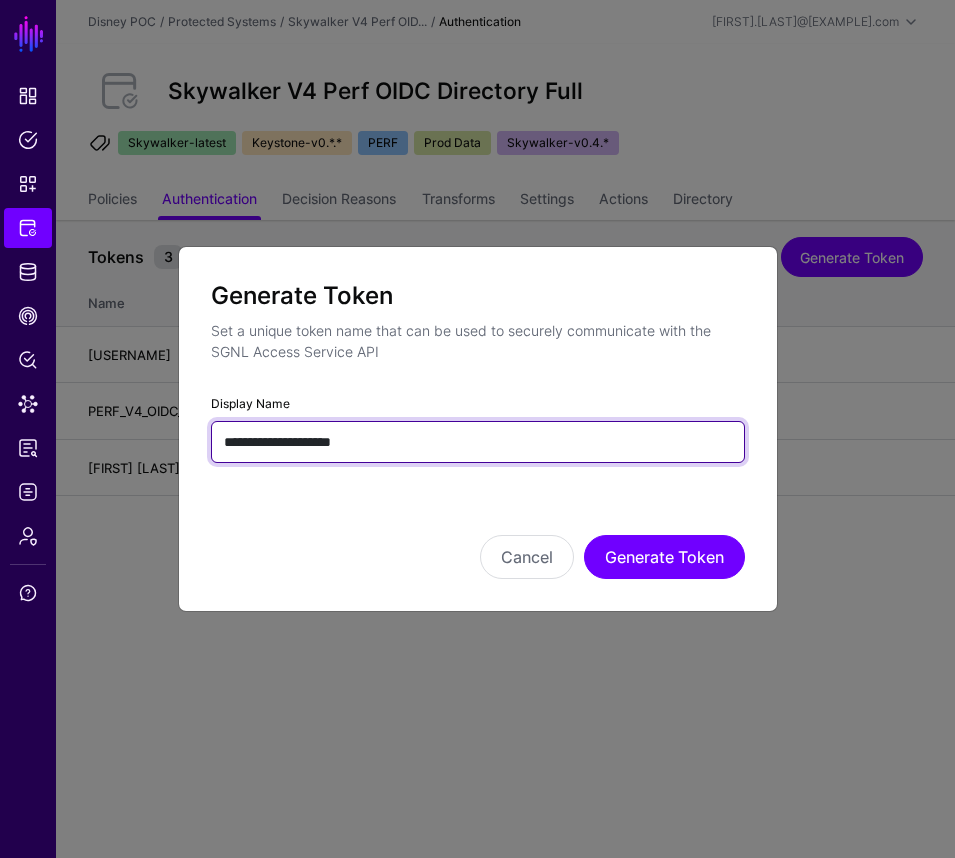 drag, startPoint x: 405, startPoint y: 445, endPoint x: 224, endPoint y: 433, distance: 181.39735 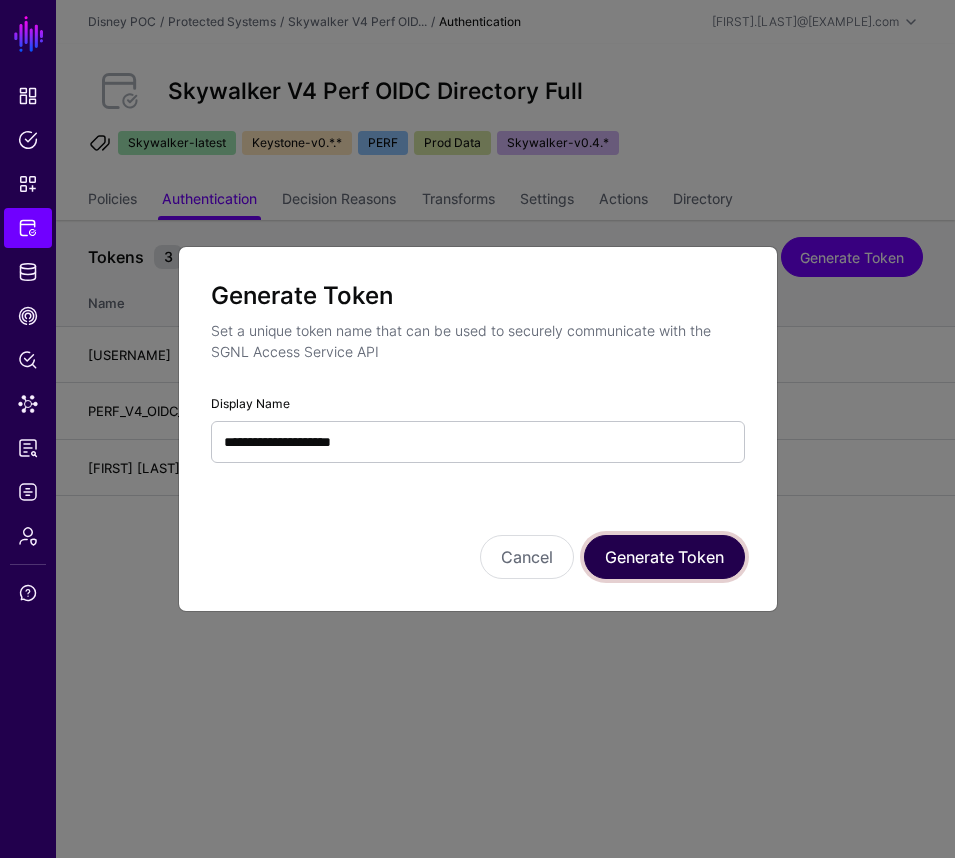 click on "Generate Token" 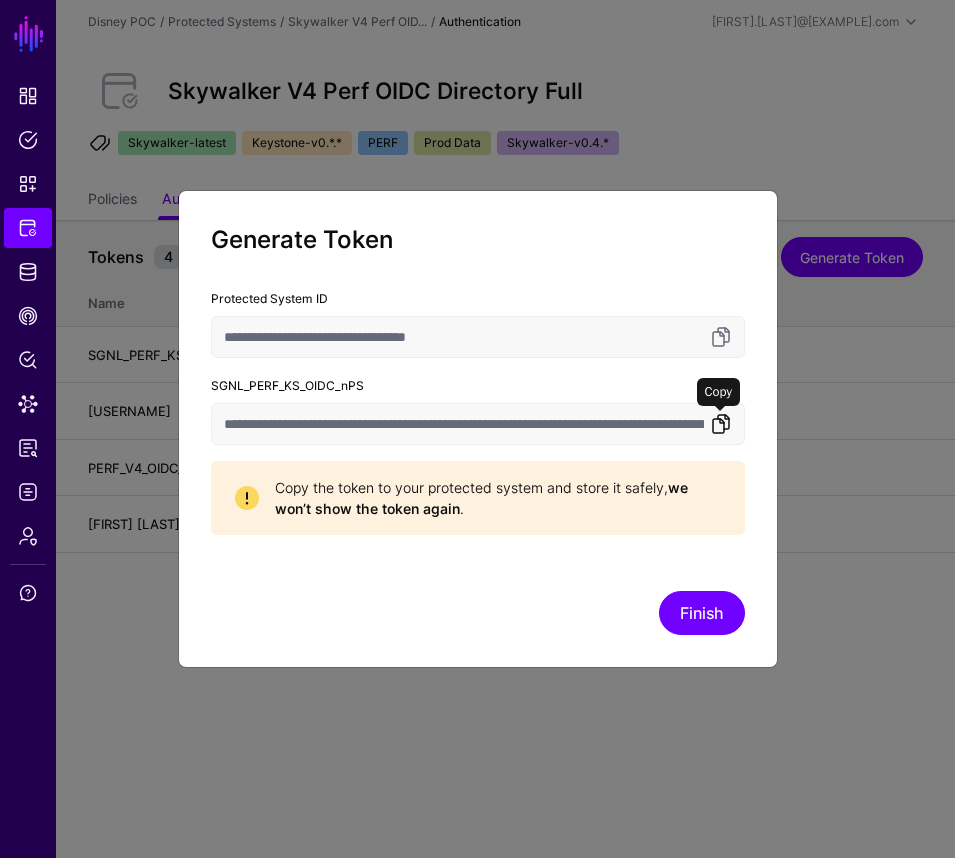 click at bounding box center [721, 424] 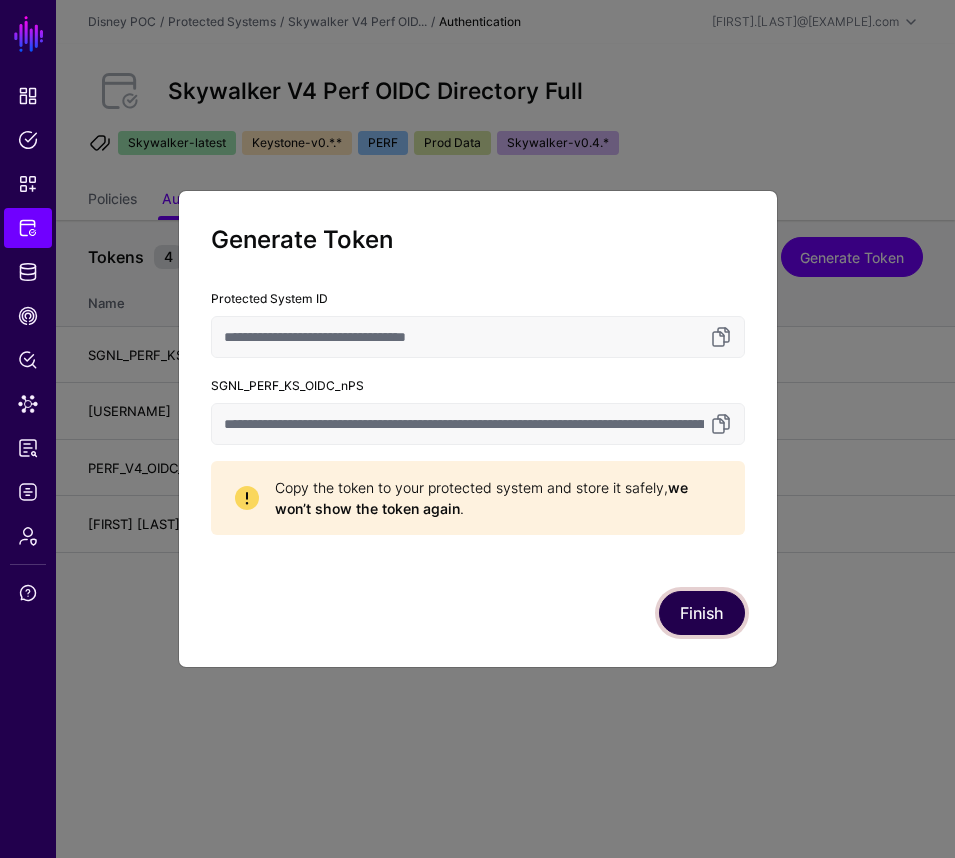 click on "Finish" 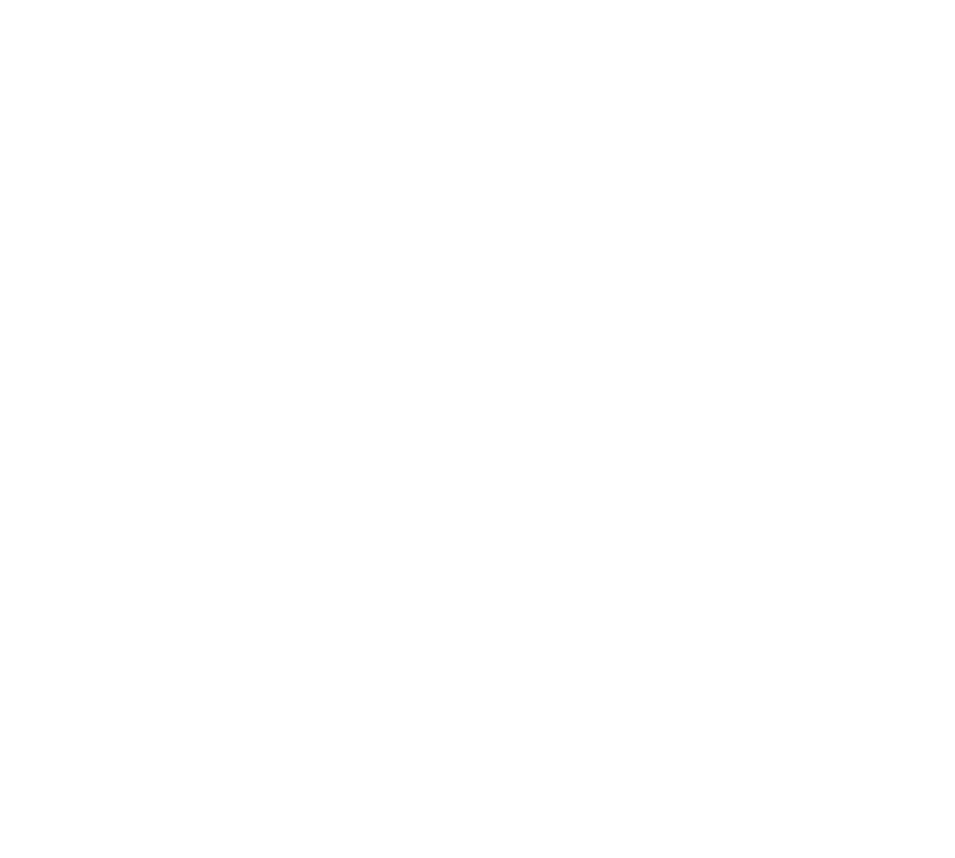 scroll, scrollTop: 0, scrollLeft: 0, axis: both 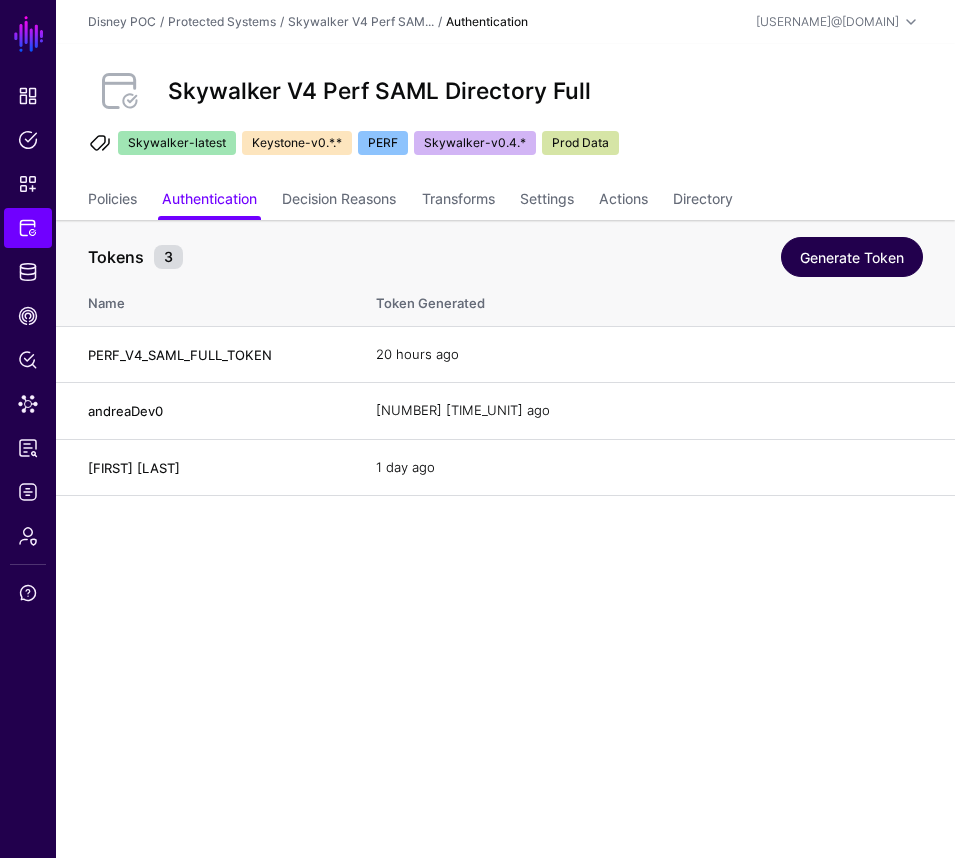 click on "Generate Token" 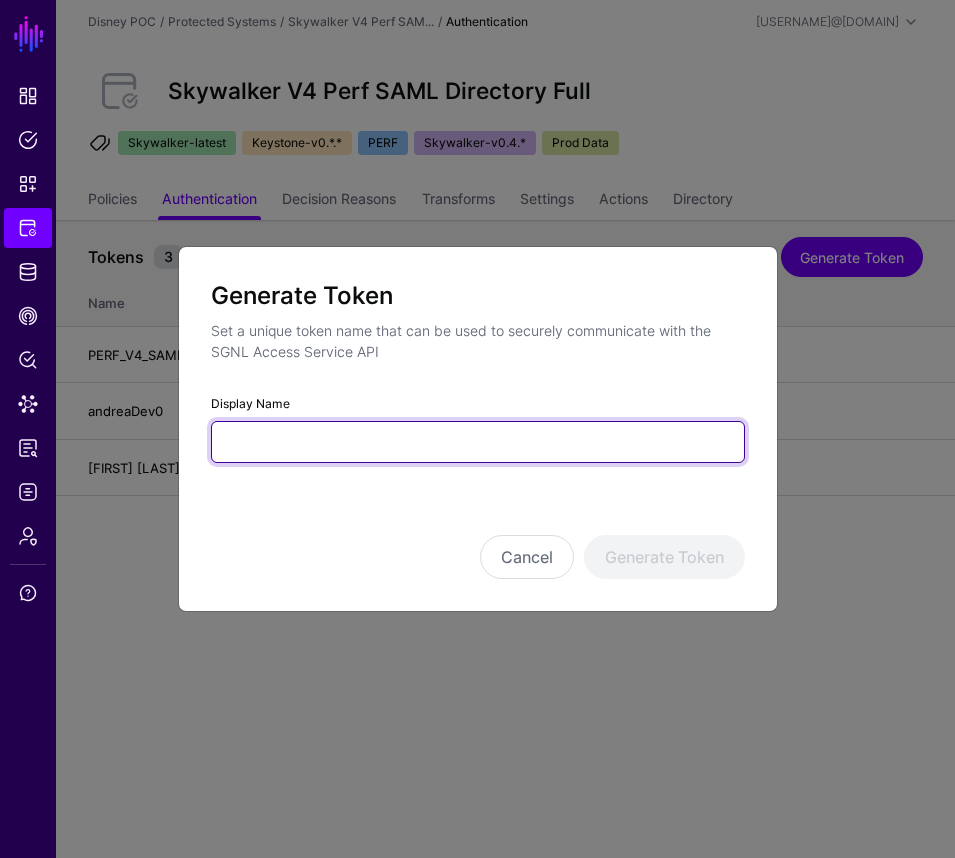 click on "Display Name" at bounding box center [478, 442] 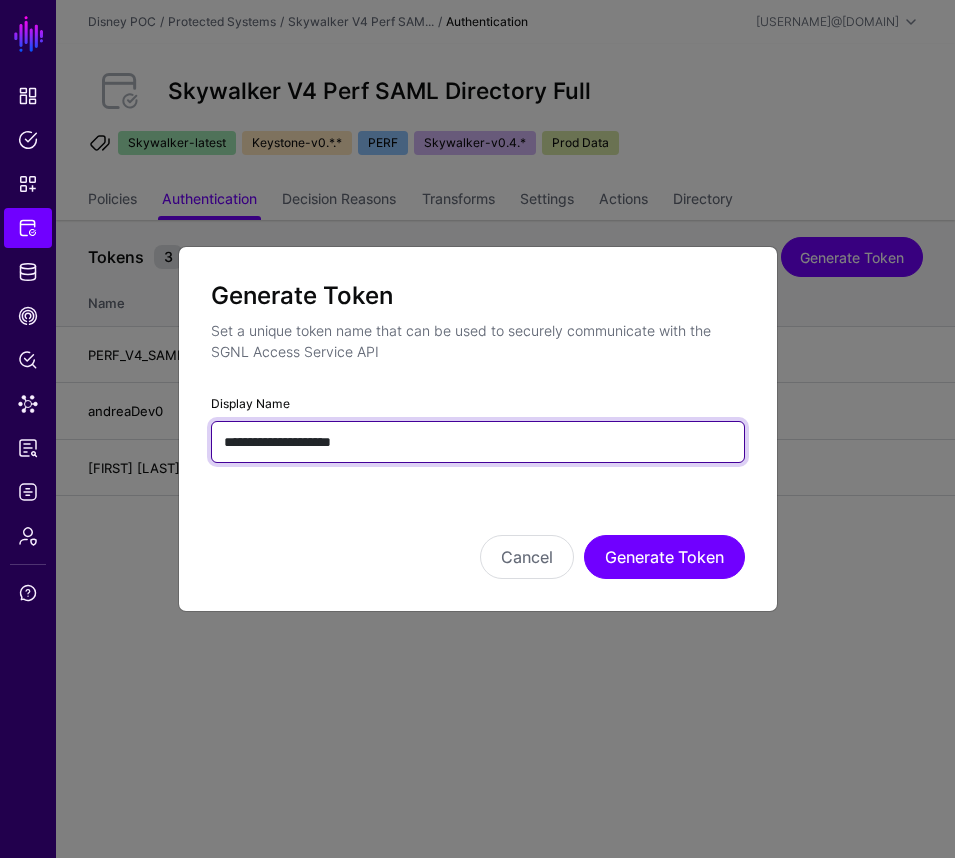 drag, startPoint x: 433, startPoint y: 444, endPoint x: 125, endPoint y: 437, distance: 308.07953 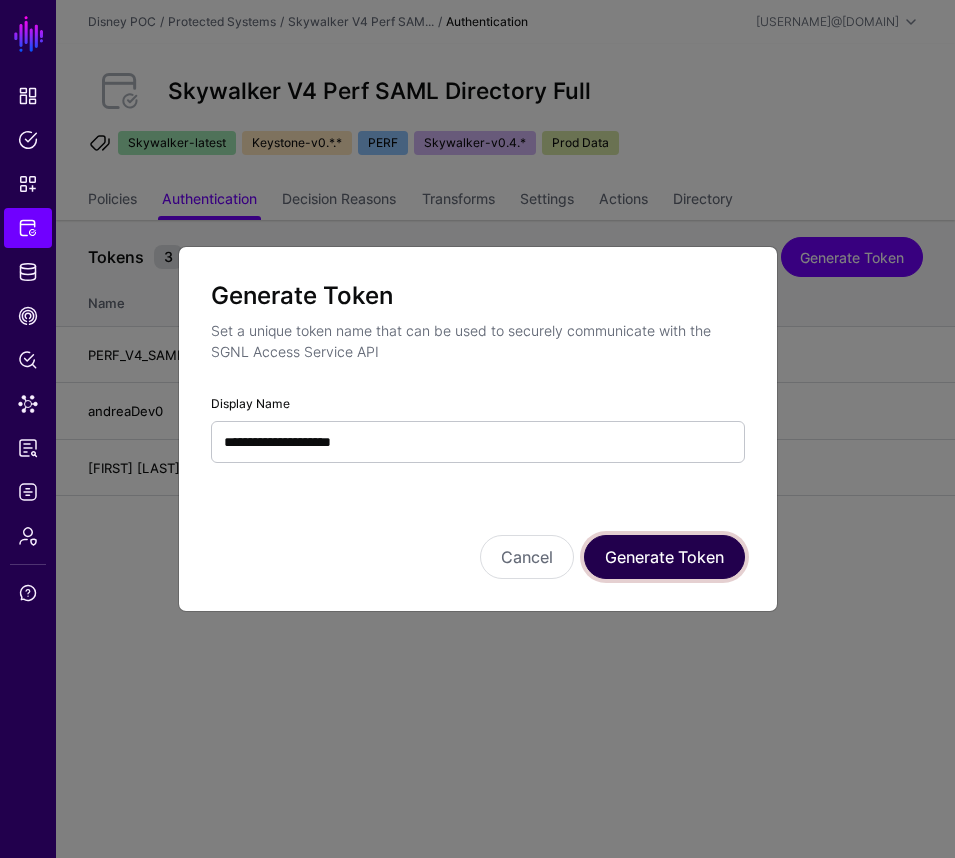 click on "Generate Token" 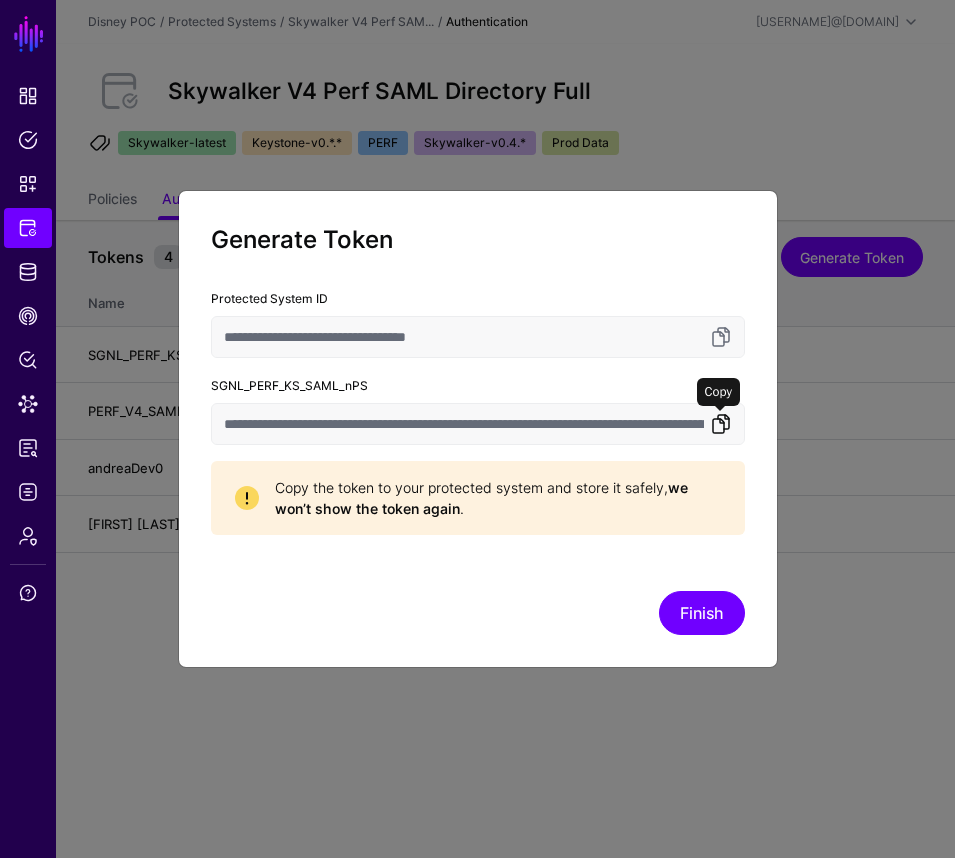 click at bounding box center [721, 424] 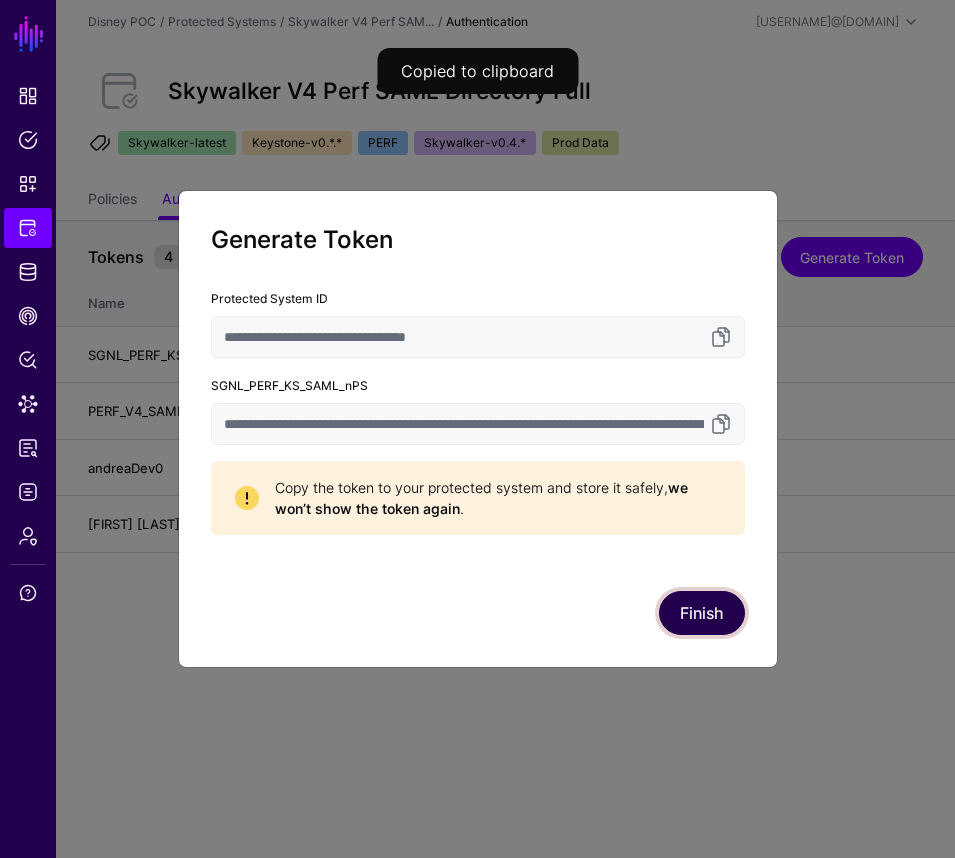 click on "Finish" 